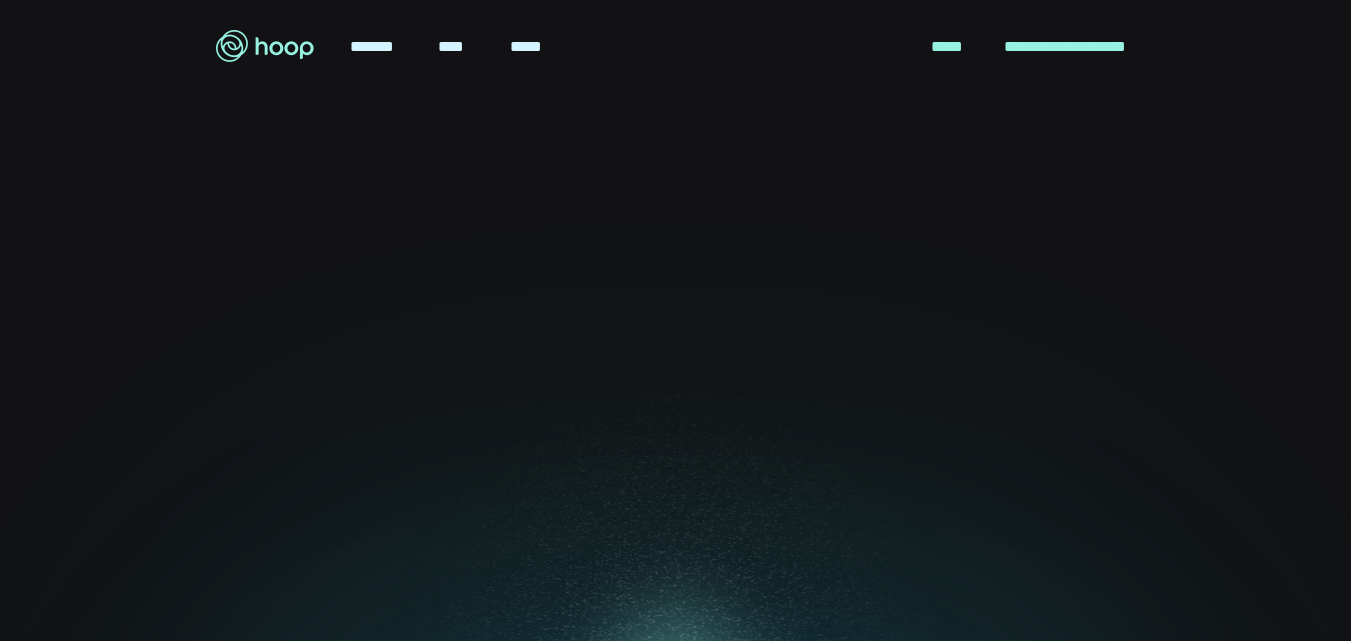 scroll, scrollTop: 0, scrollLeft: 0, axis: both 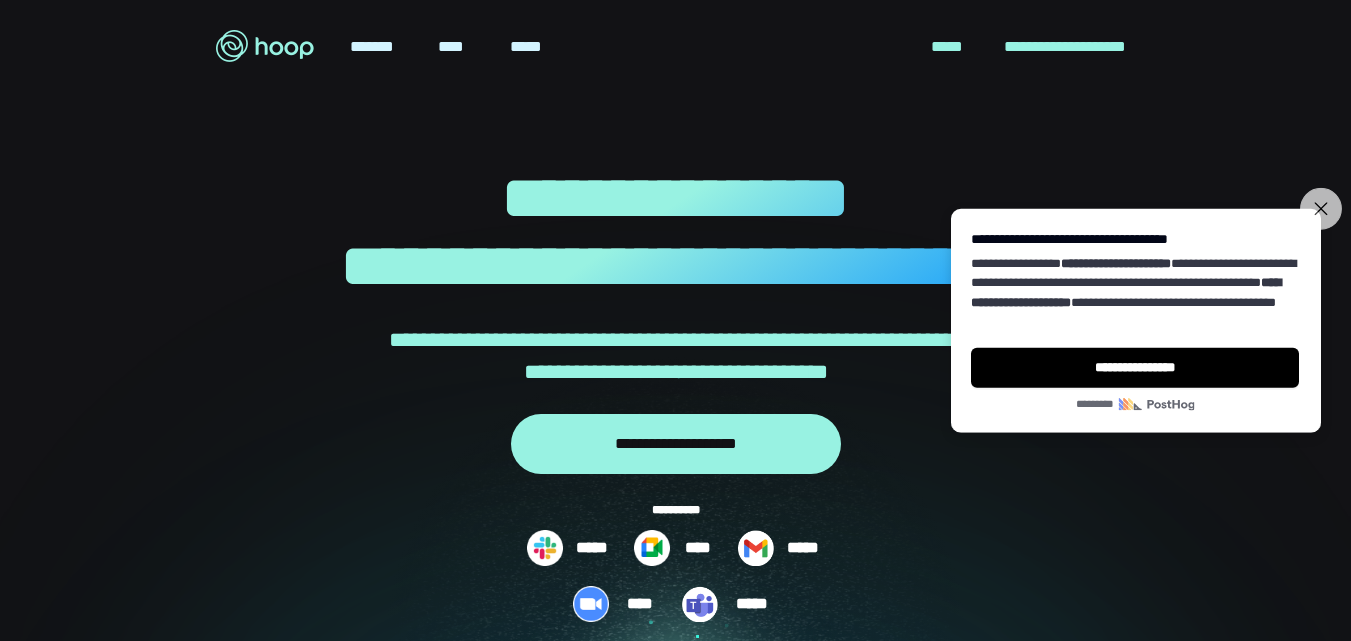 click on "**********" 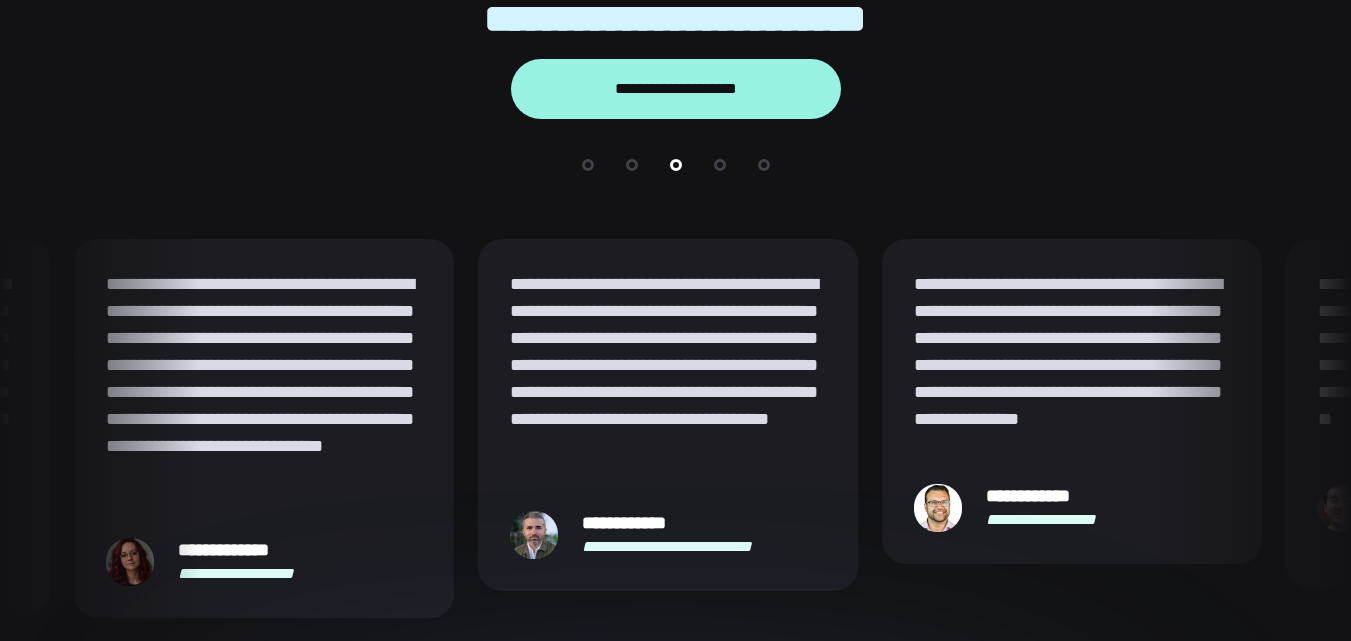 scroll, scrollTop: 4000, scrollLeft: 0, axis: vertical 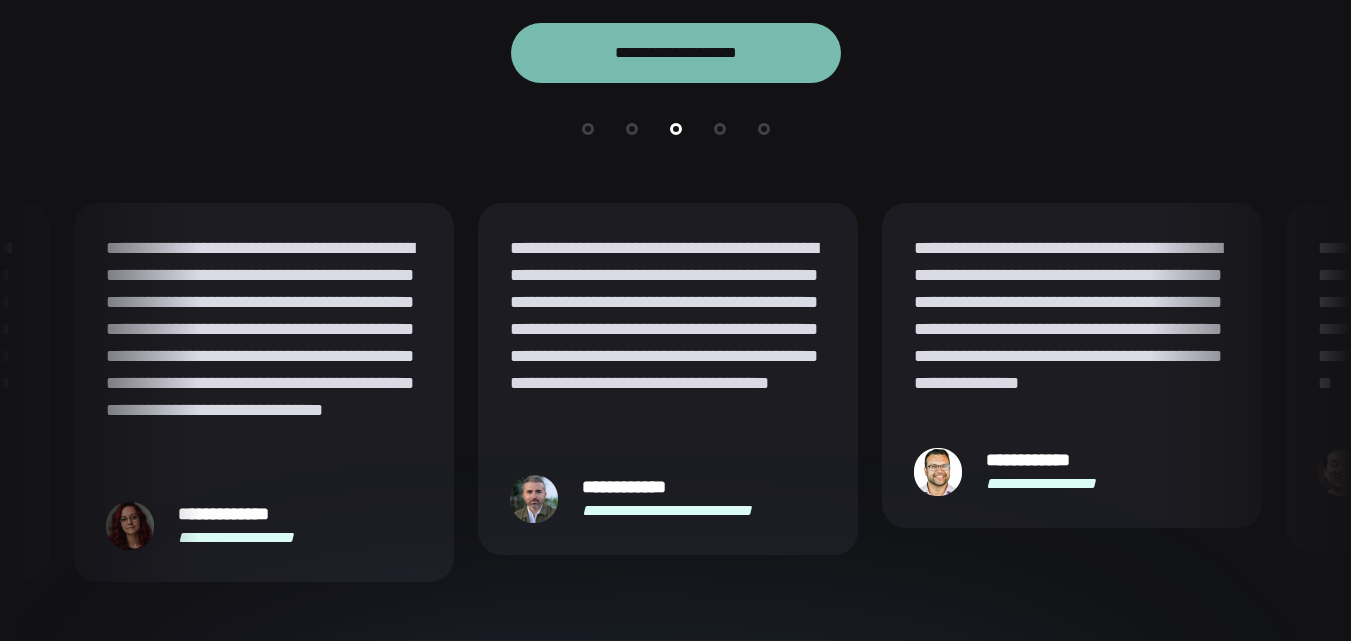 click on "**********" at bounding box center (676, 53) 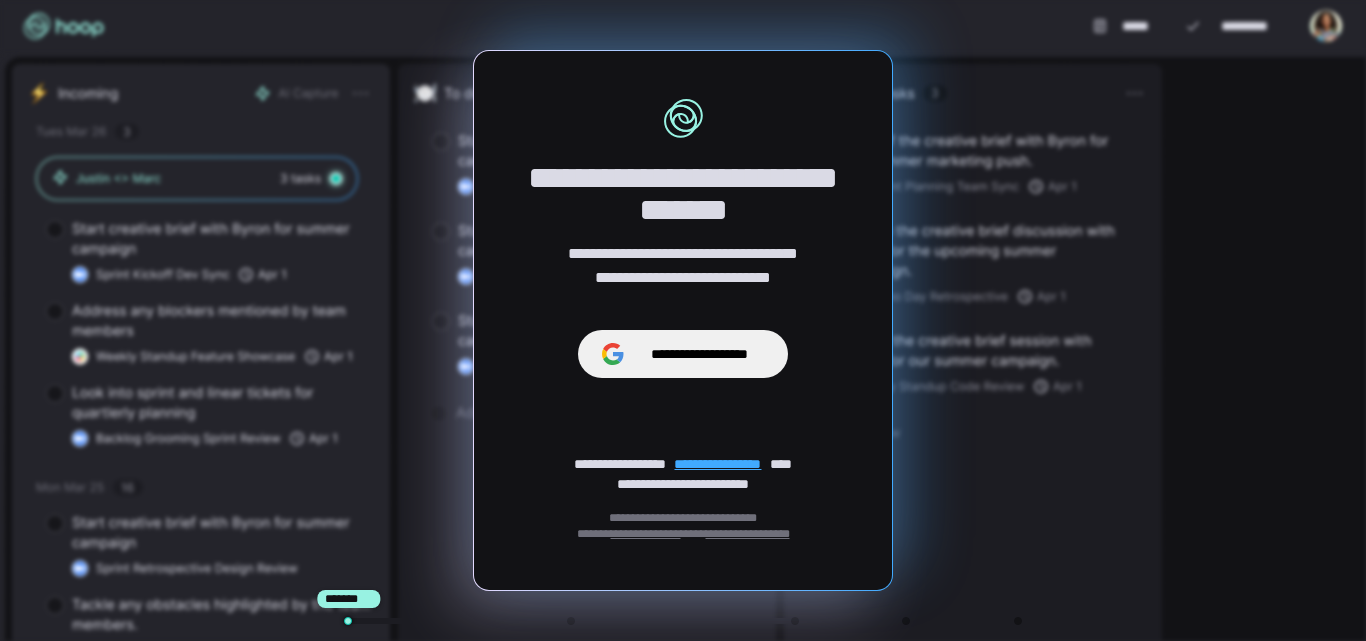 scroll, scrollTop: 0, scrollLeft: 0, axis: both 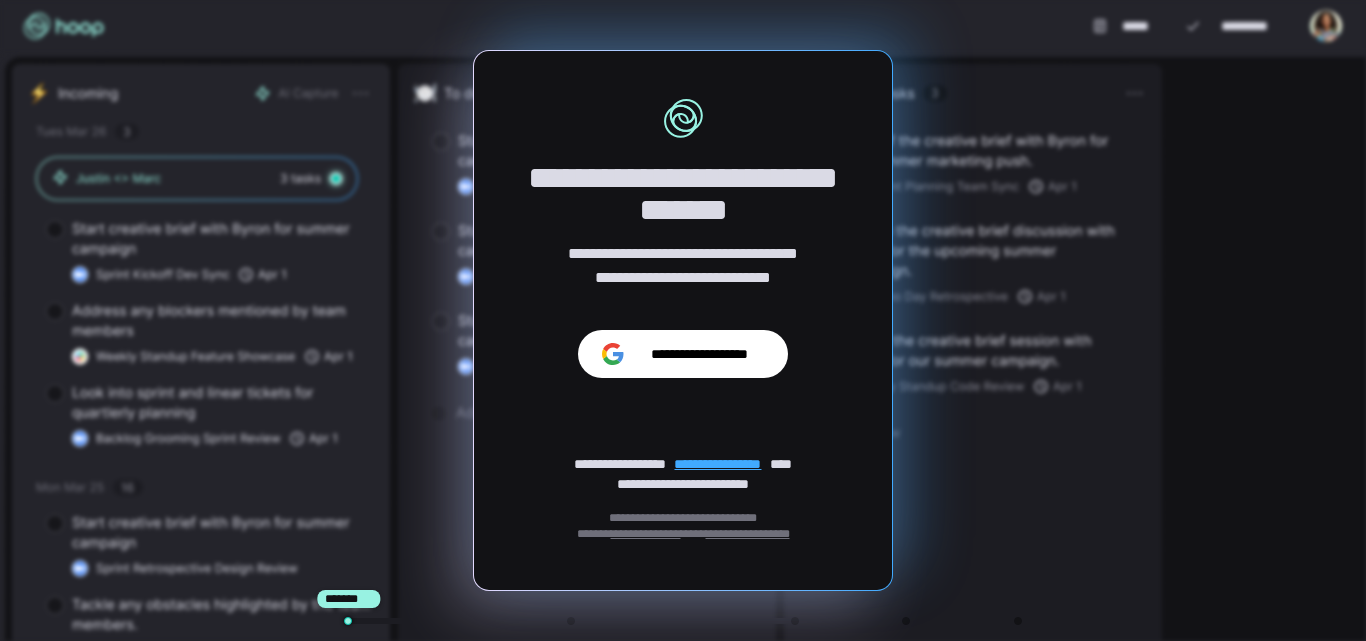 click on "**********" at bounding box center [700, 354] 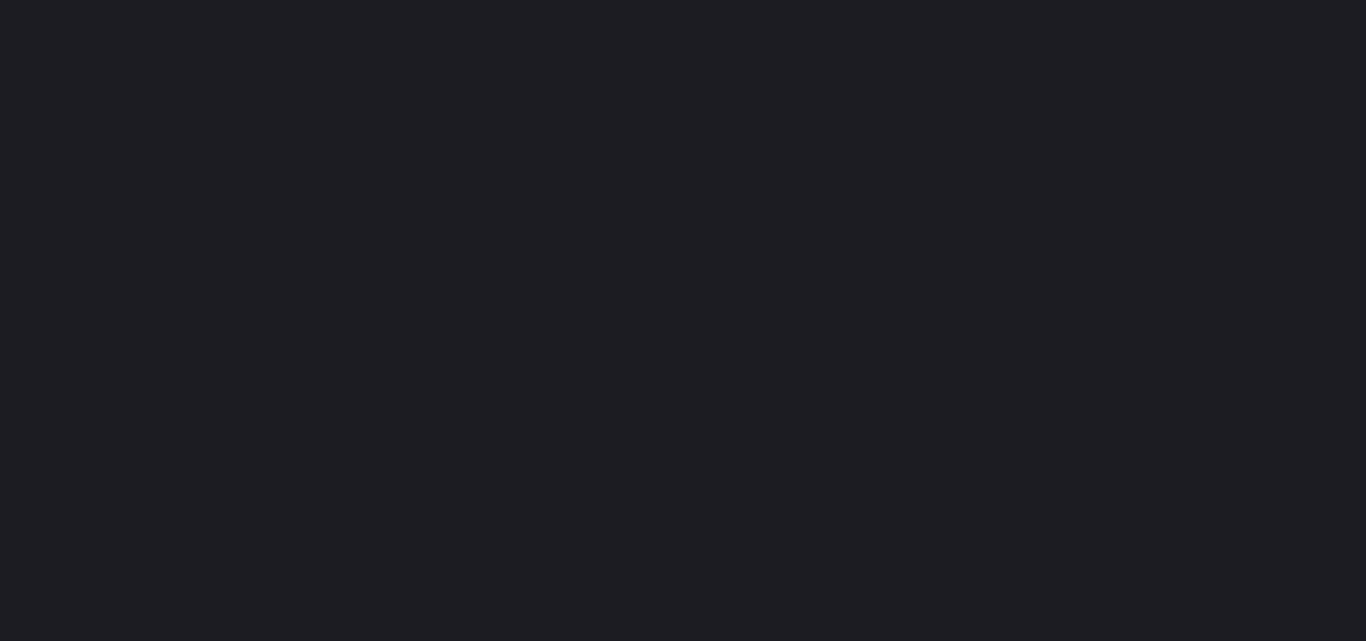 scroll, scrollTop: 0, scrollLeft: 0, axis: both 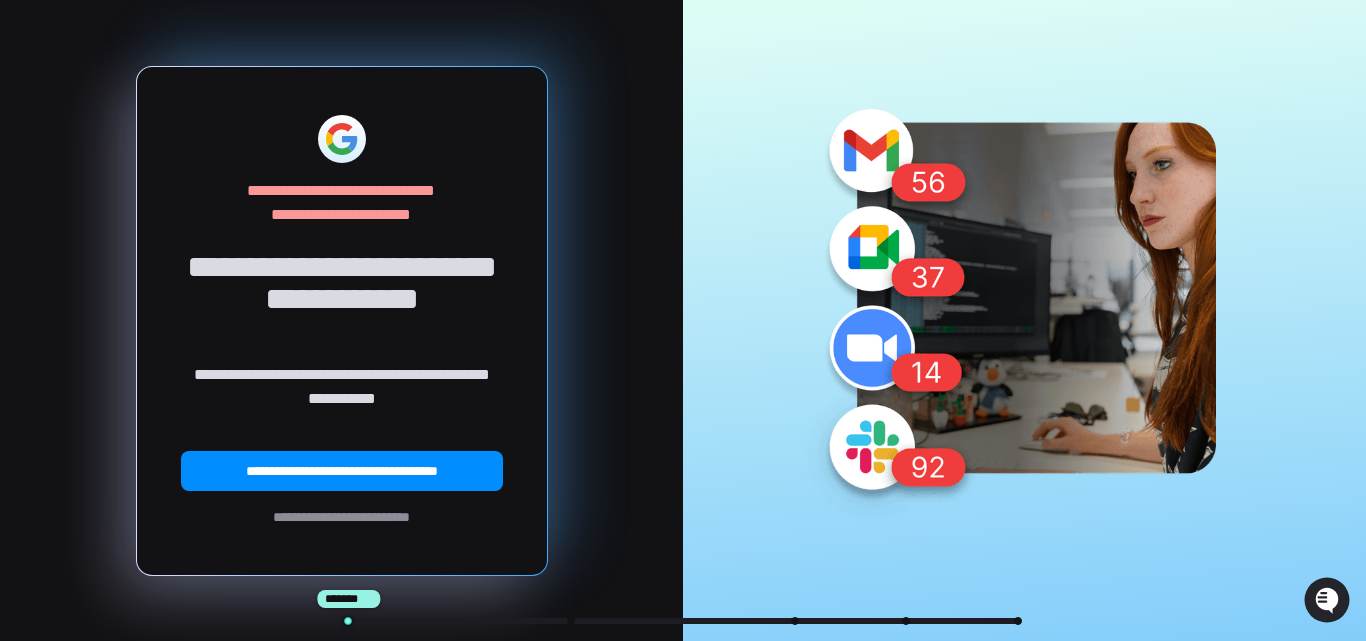 click on "*******" at bounding box center [348, 599] 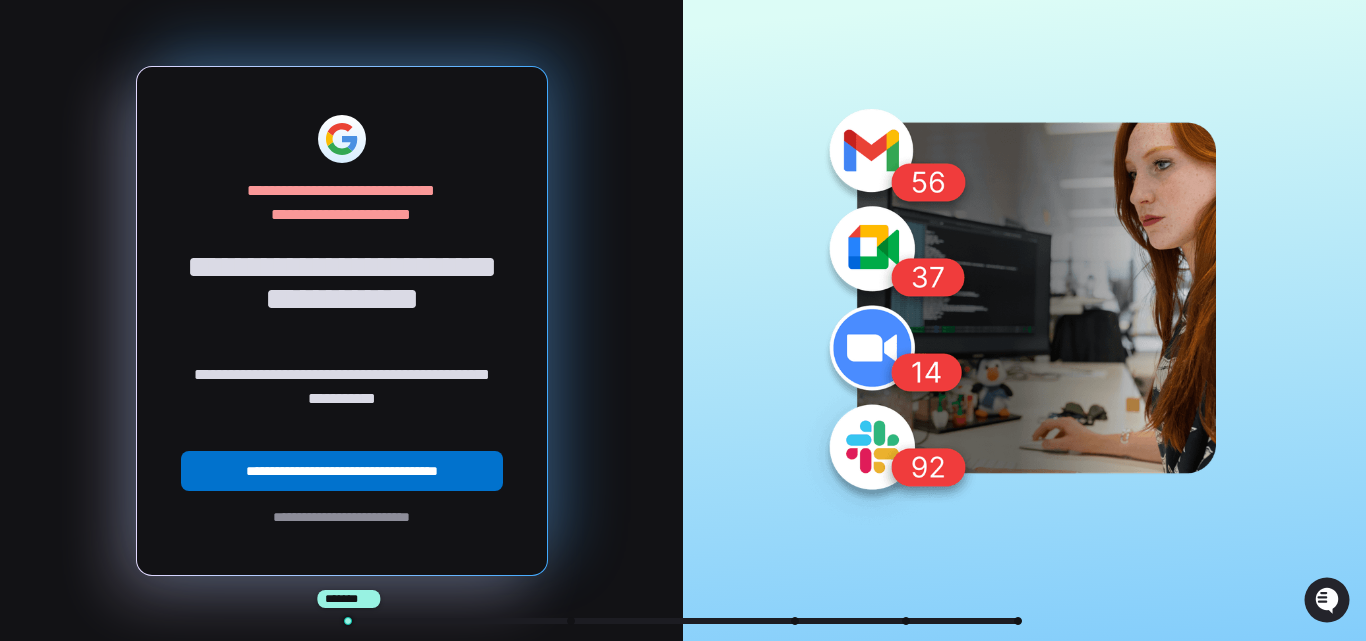 click on "**********" at bounding box center [342, 471] 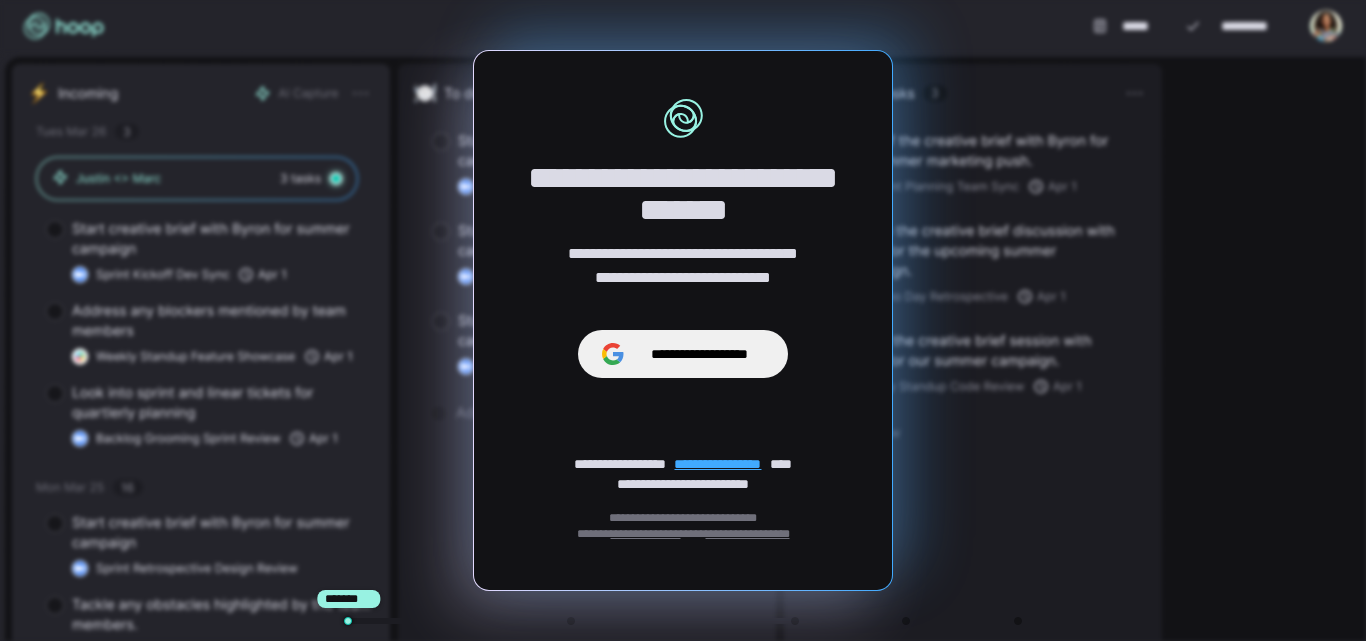 scroll, scrollTop: 0, scrollLeft: 0, axis: both 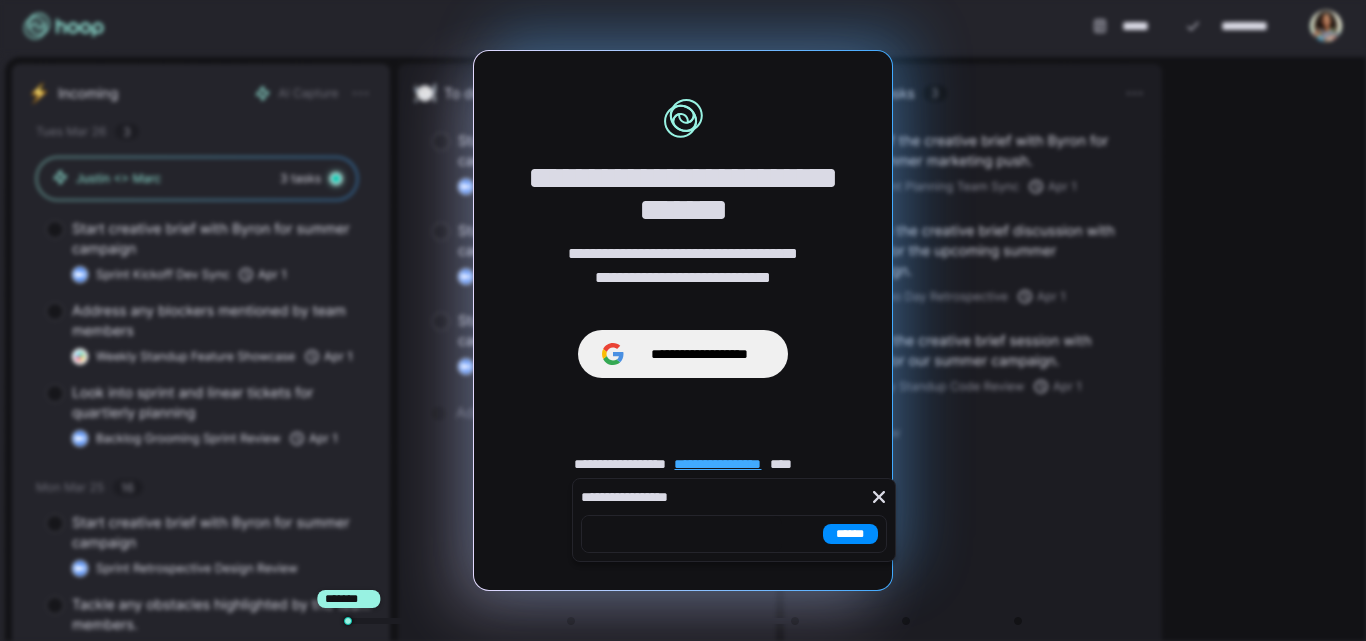 click at bounding box center (682, 534) 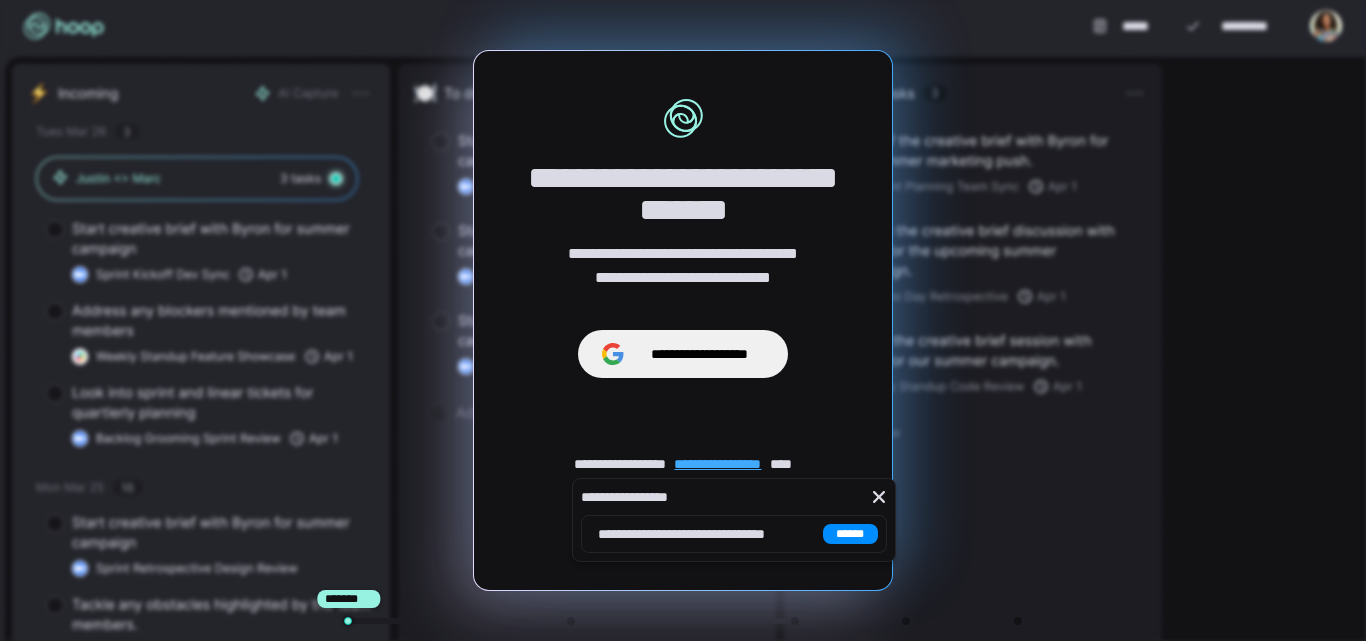 scroll, scrollTop: 0, scrollLeft: 70, axis: horizontal 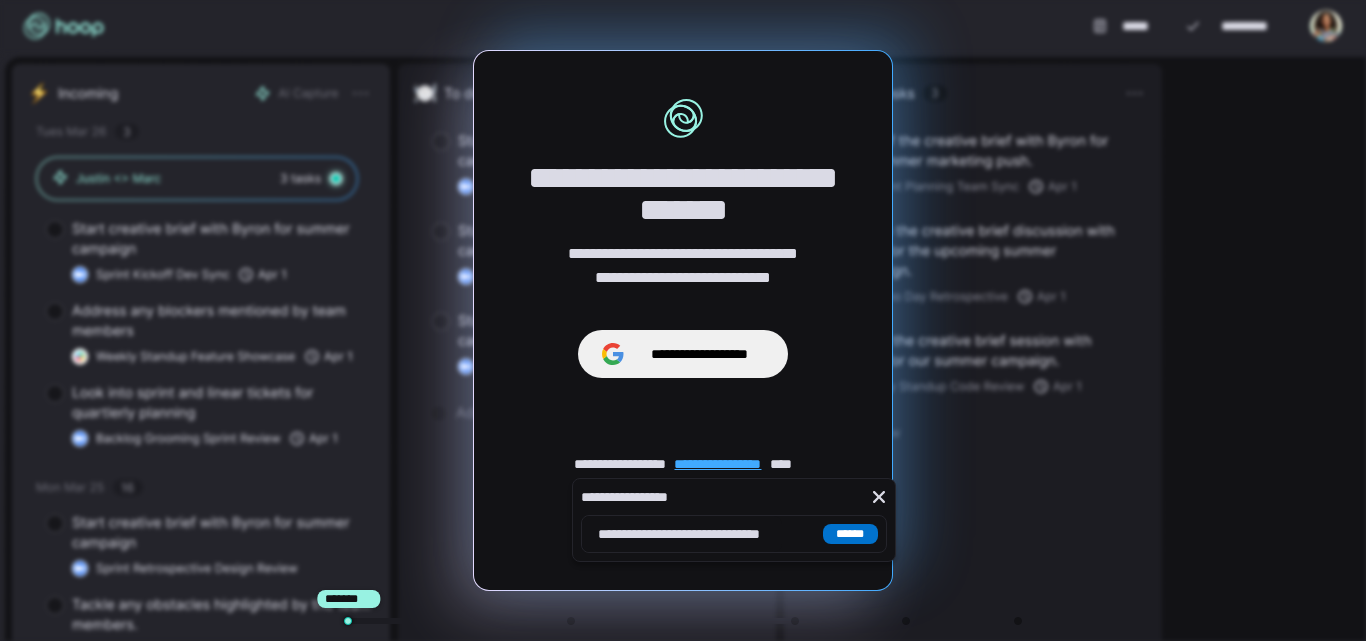 type on "**********" 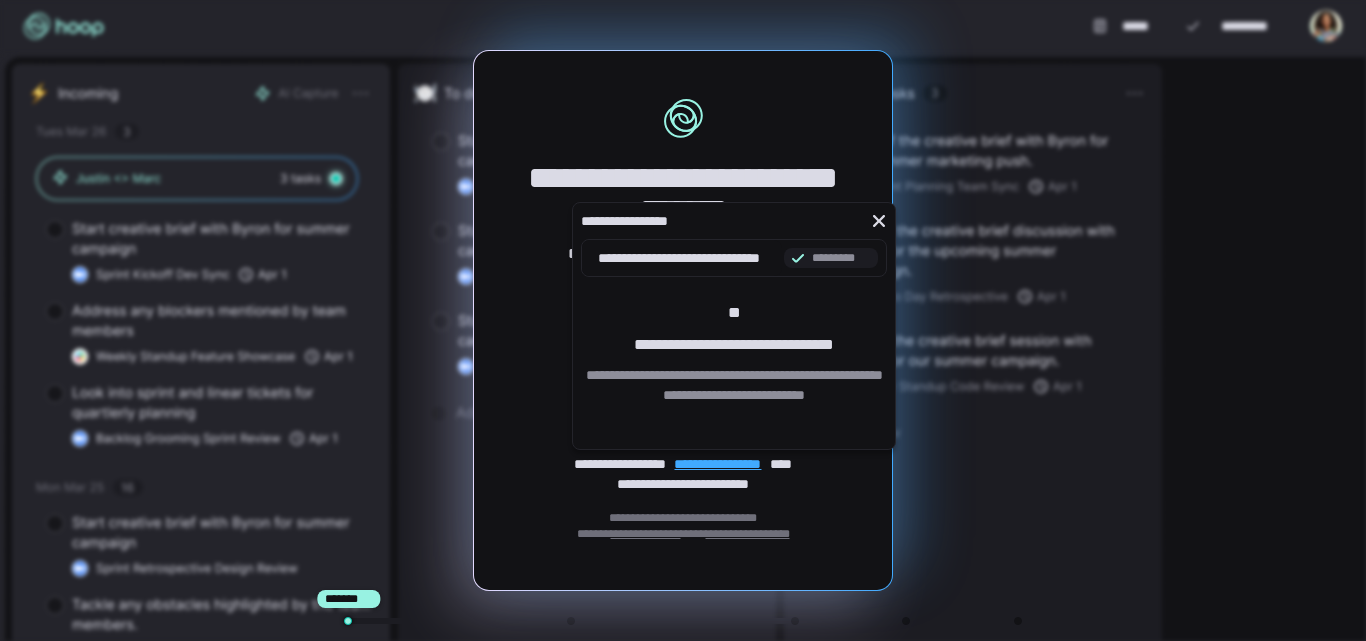 click at bounding box center (683, 320) 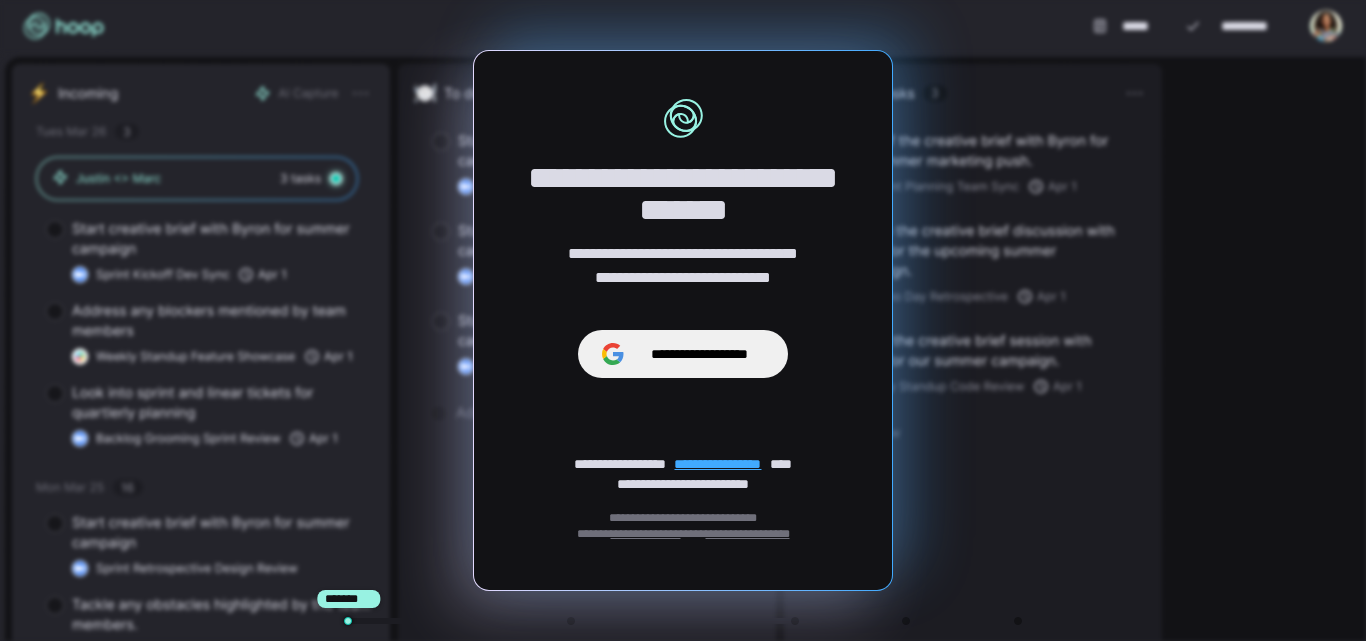 scroll, scrollTop: 0, scrollLeft: 0, axis: both 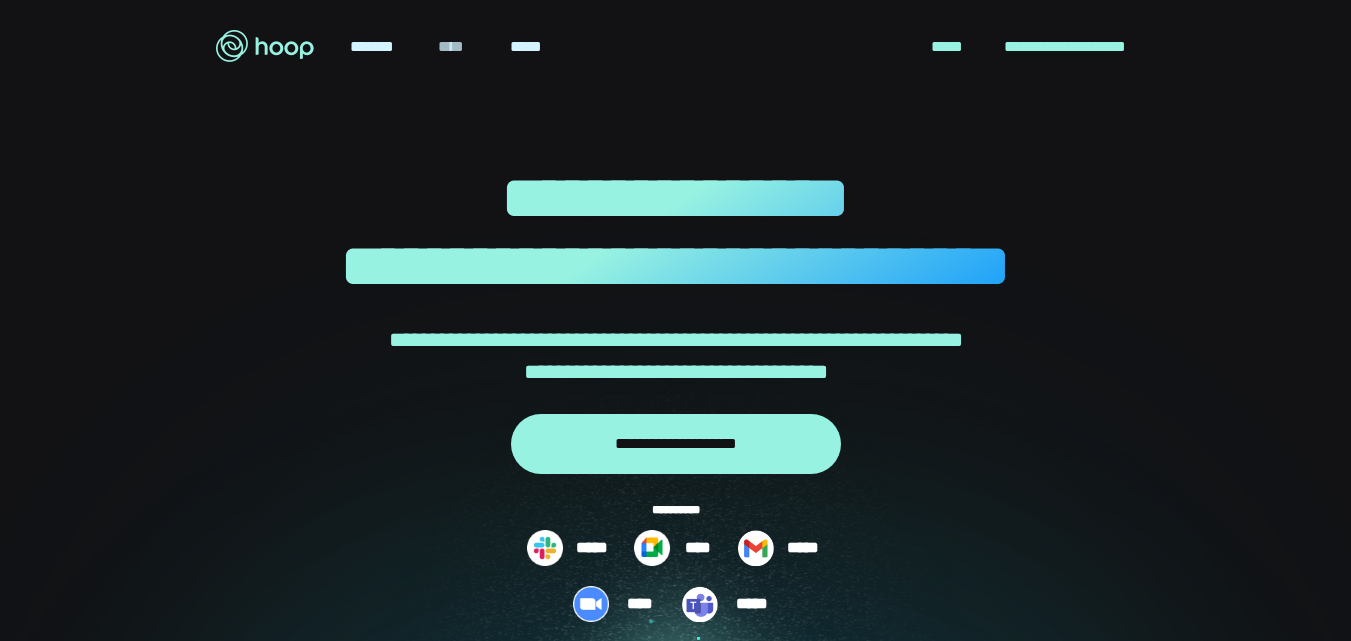 click on "****" at bounding box center (451, 47) 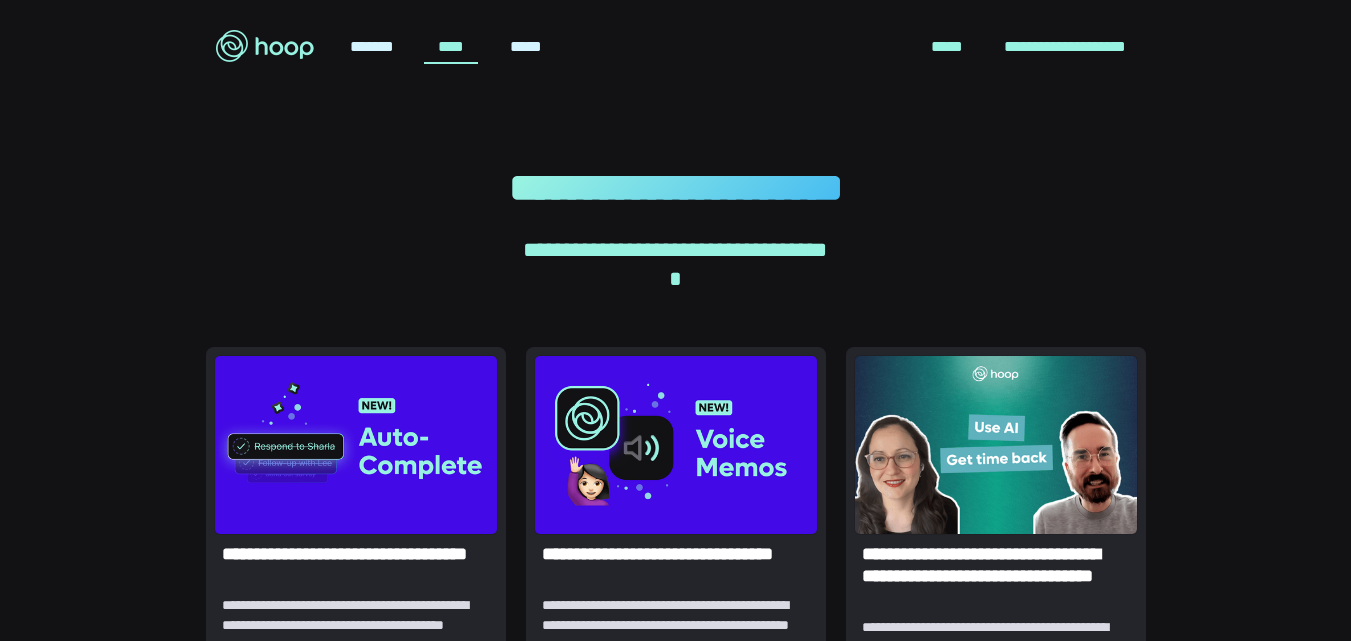scroll, scrollTop: 0, scrollLeft: 0, axis: both 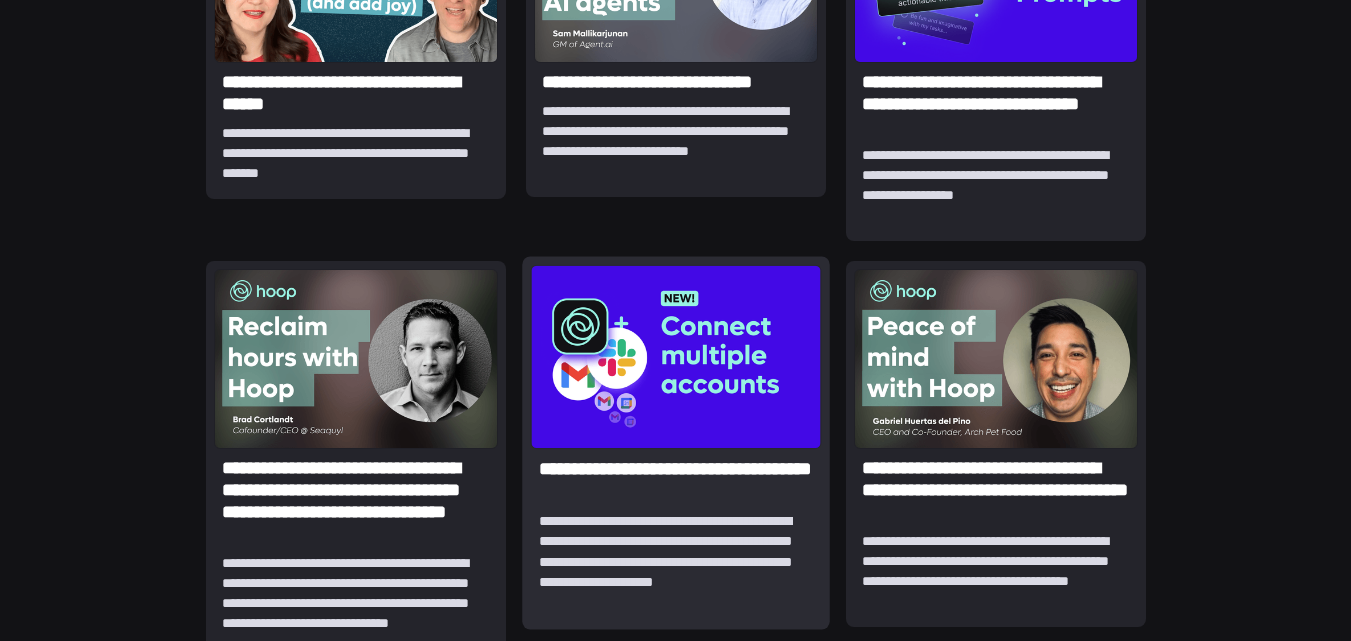 click on "**********" at bounding box center [675, 479] 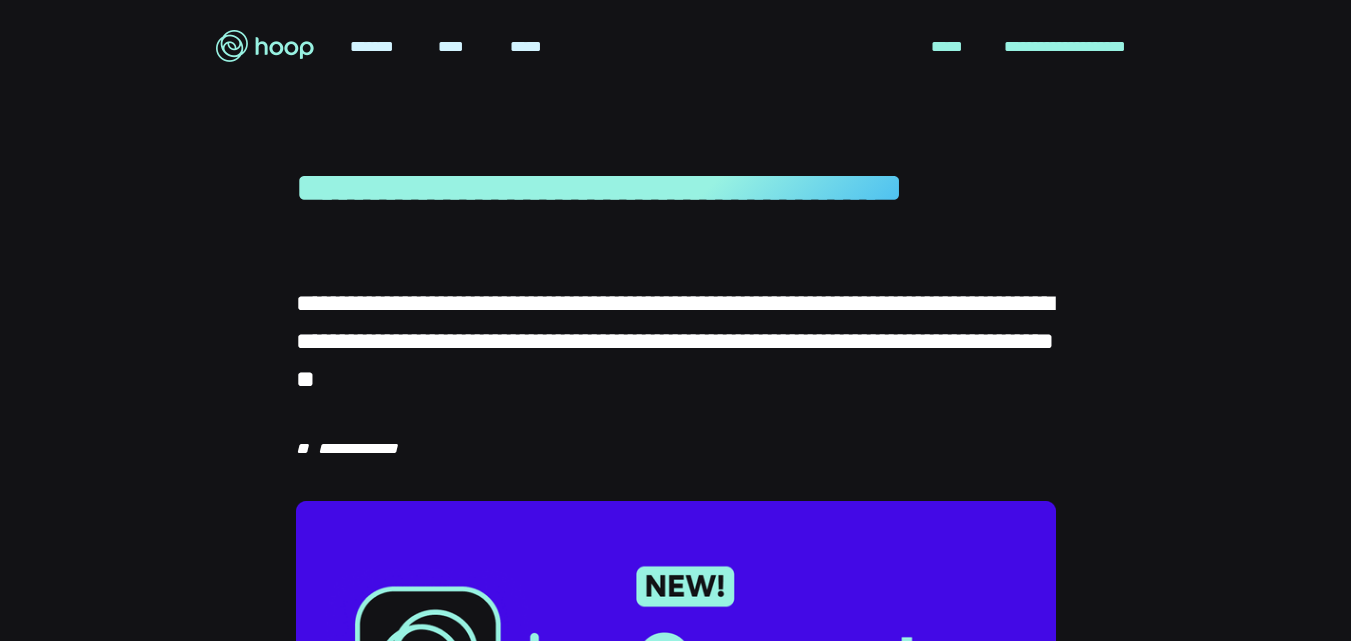 scroll, scrollTop: 0, scrollLeft: 0, axis: both 